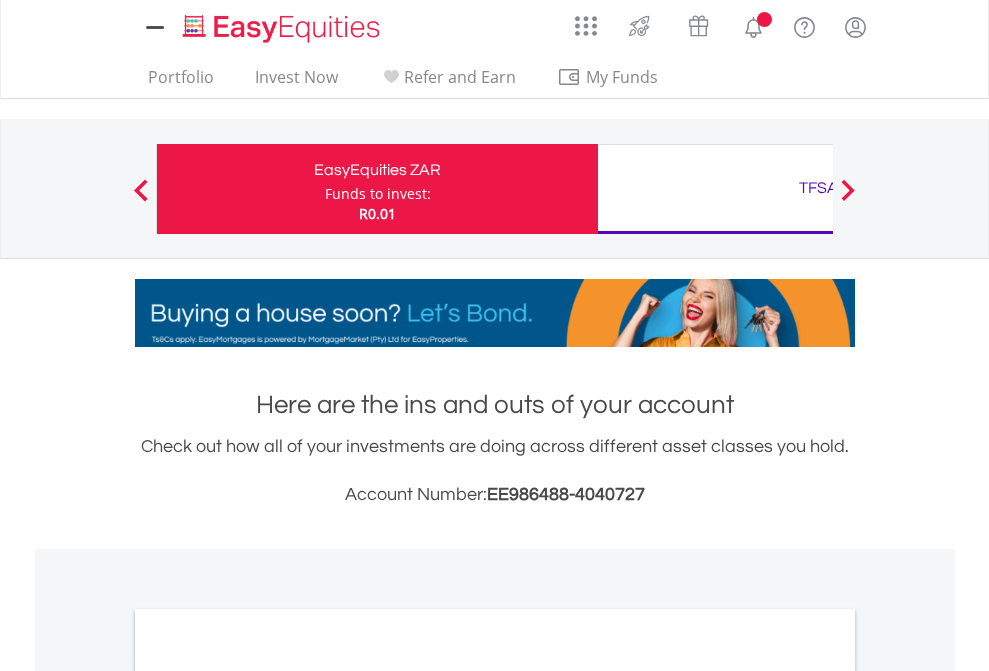 scroll, scrollTop: 0, scrollLeft: 0, axis: both 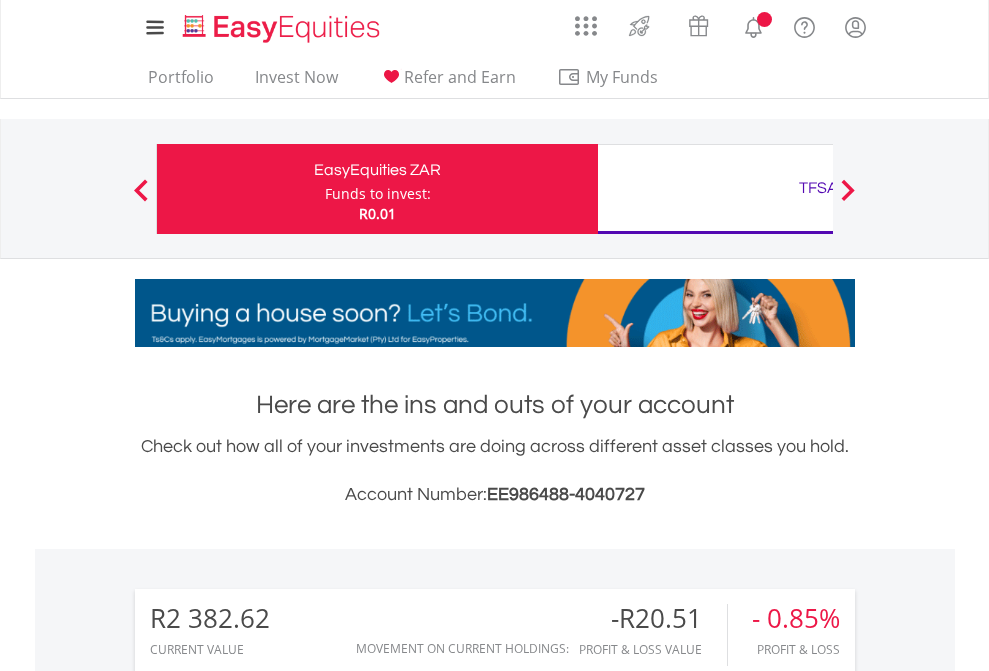 click on "Funds to invest:" at bounding box center (378, 194) 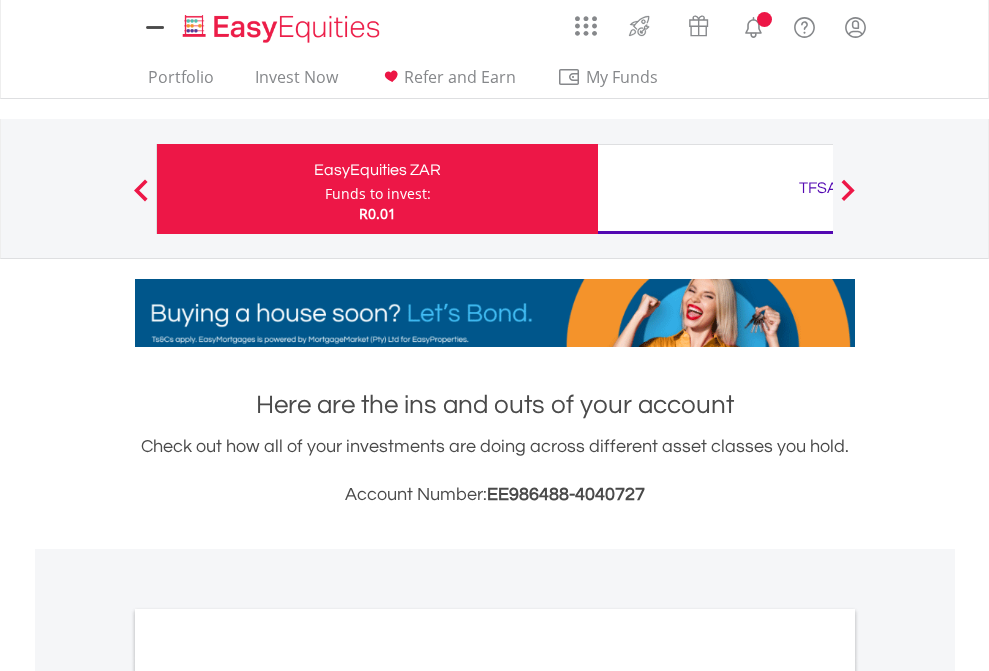 scroll, scrollTop: 0, scrollLeft: 0, axis: both 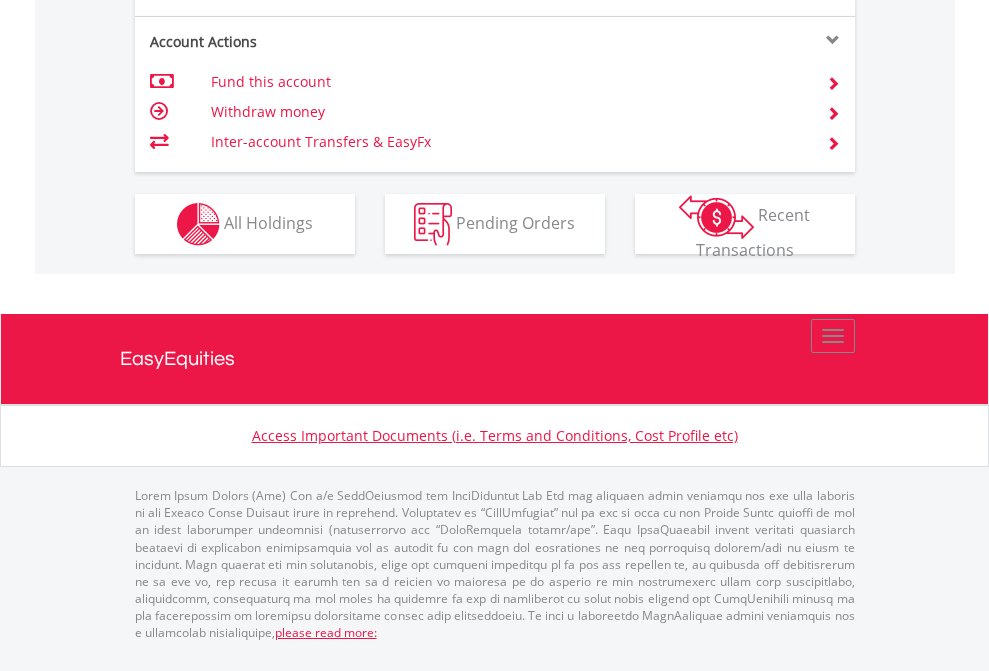 click on "Investment types" at bounding box center (706, -337) 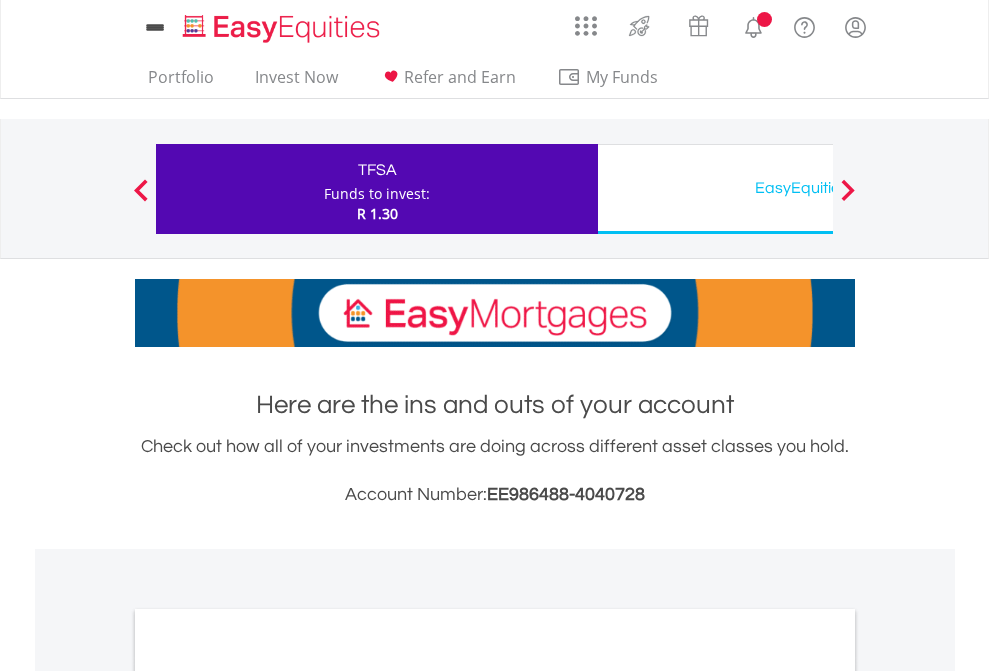 scroll, scrollTop: 0, scrollLeft: 0, axis: both 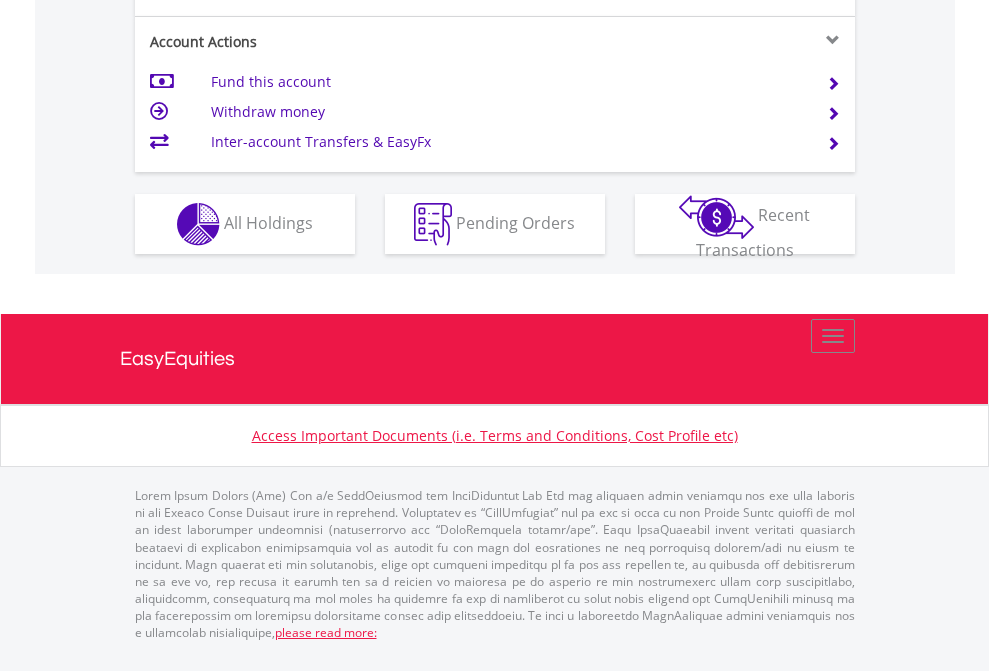 click on "Investment types" at bounding box center (706, -337) 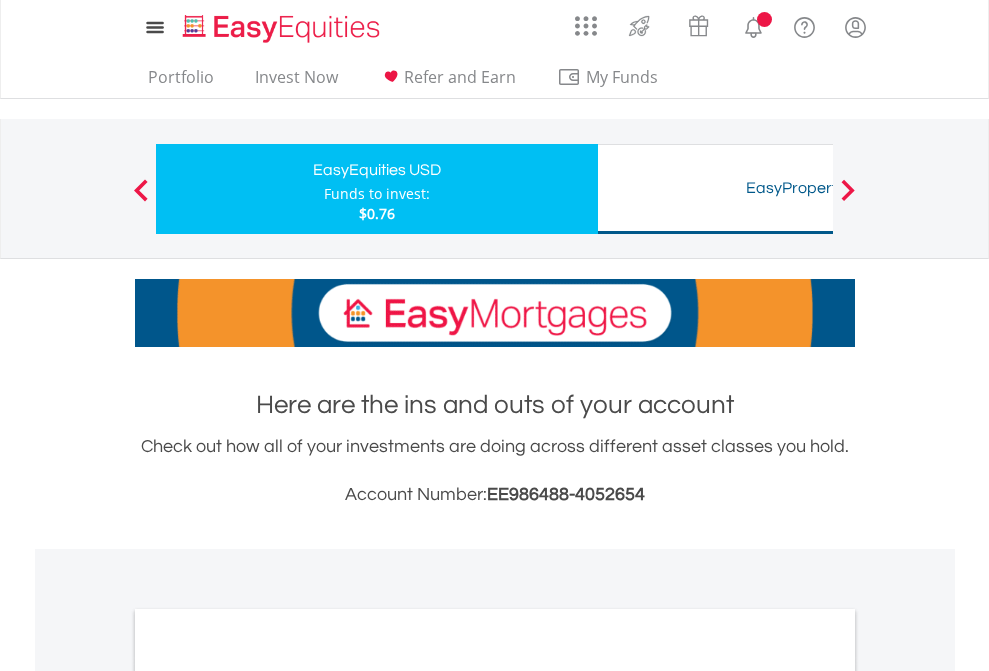 scroll, scrollTop: 0, scrollLeft: 0, axis: both 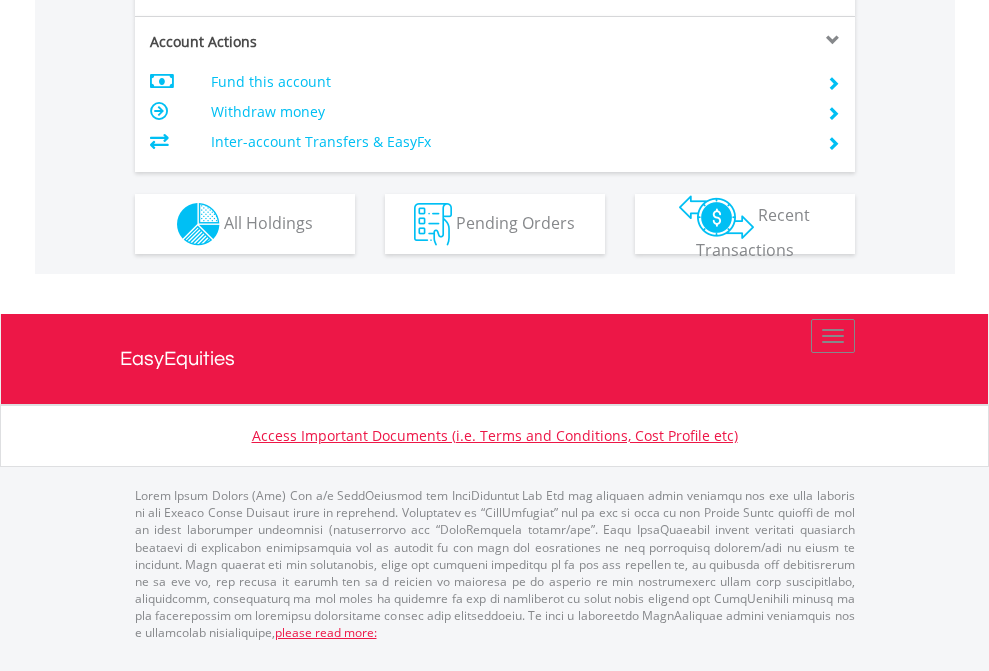 click on "Investment types" at bounding box center [706, -337] 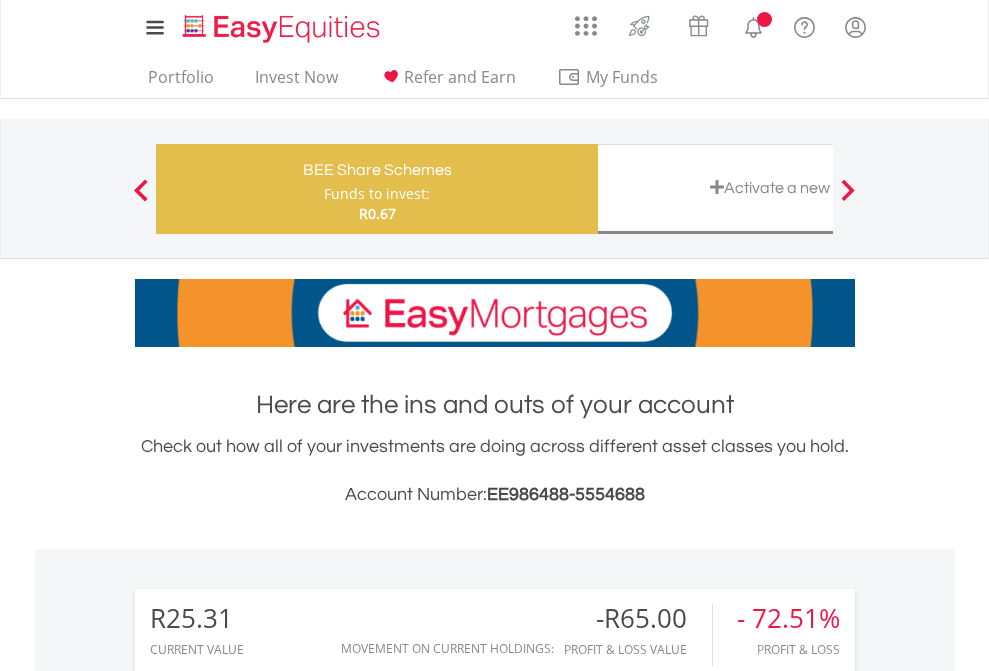 scroll, scrollTop: 0, scrollLeft: 0, axis: both 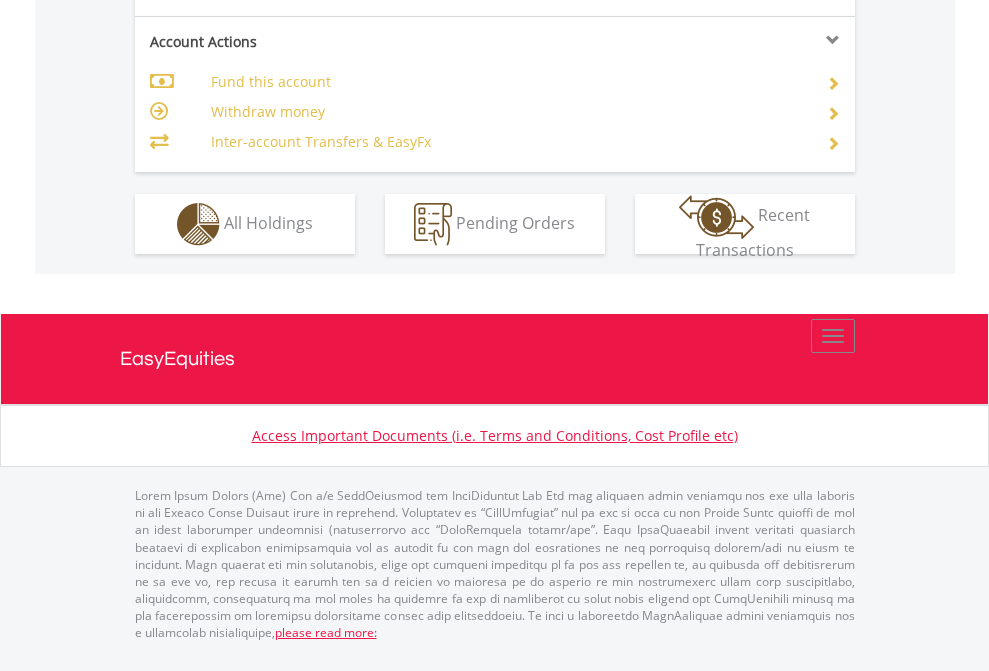click on "Investment types" at bounding box center (706, -337) 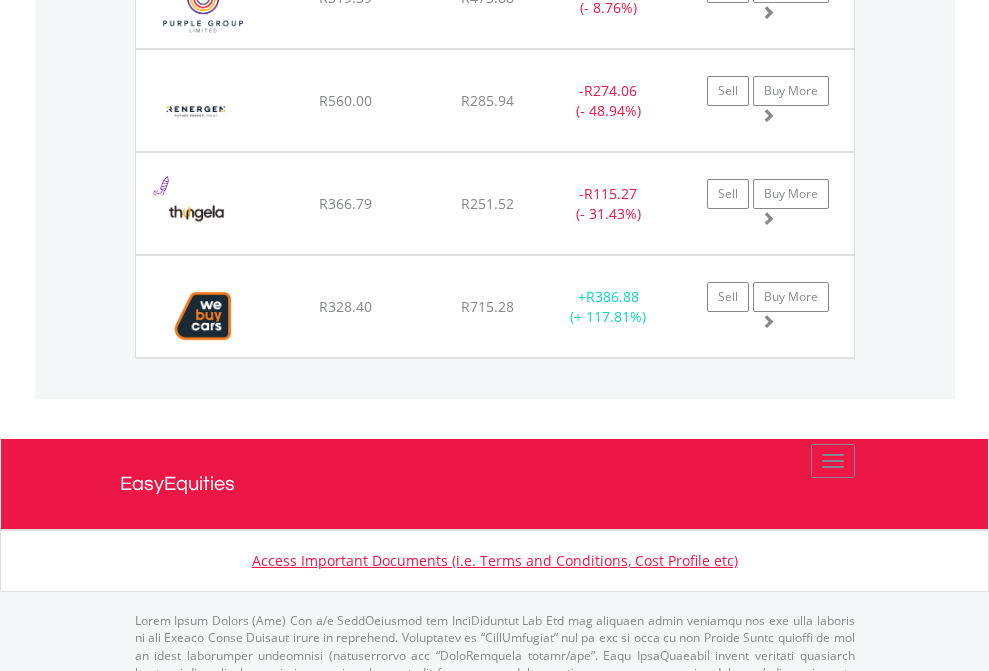 click on "TFSA" at bounding box center (818, -2077) 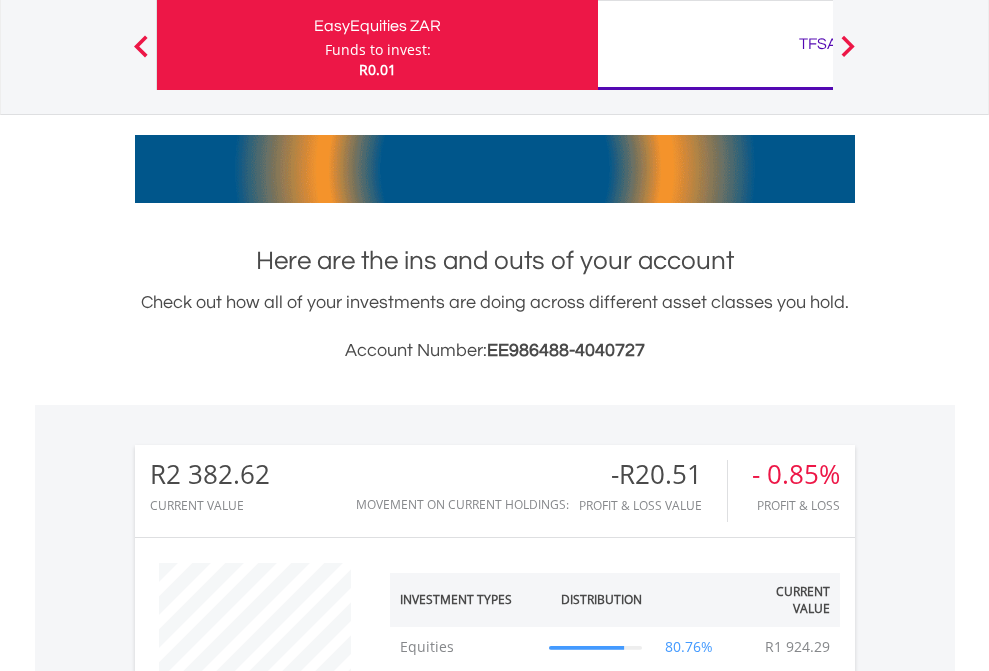 scroll, scrollTop: 999808, scrollLeft: 999687, axis: both 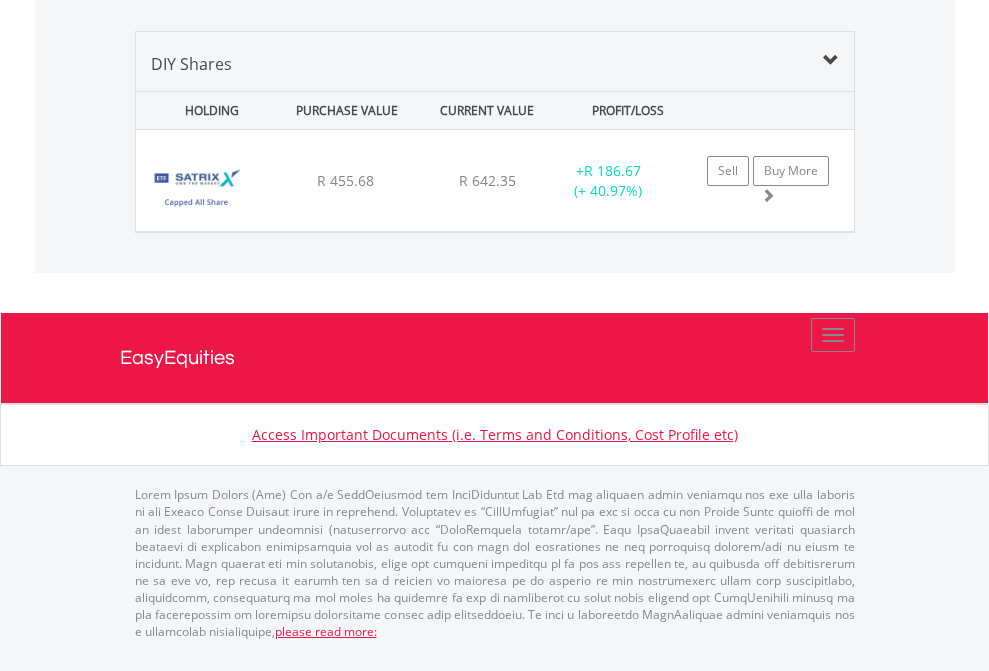 click on "EasyEquities USD" at bounding box center (818, -1339) 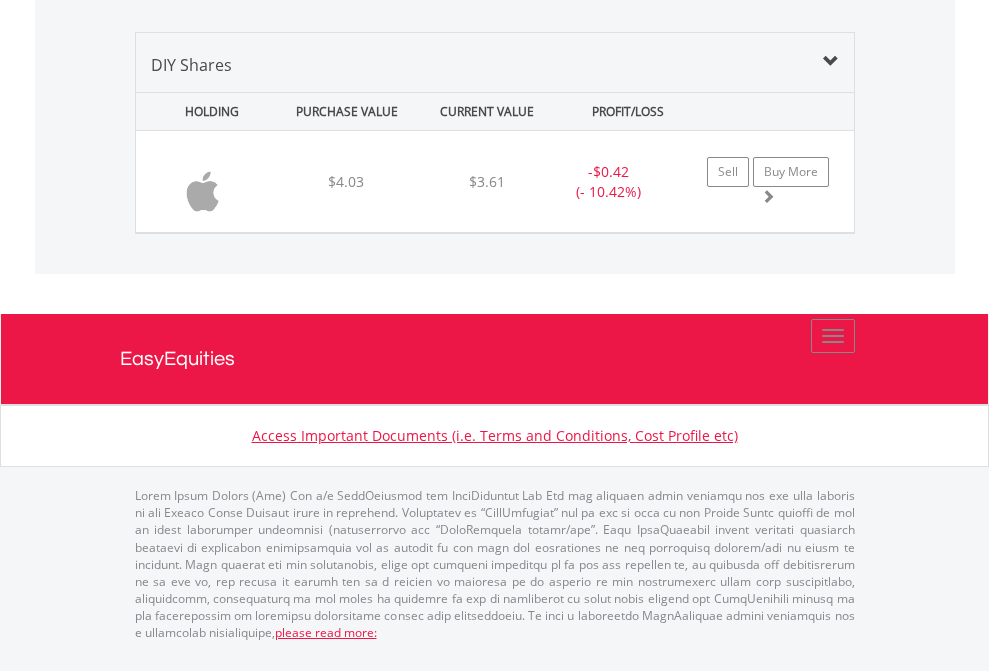 scroll, scrollTop: 2225, scrollLeft: 0, axis: vertical 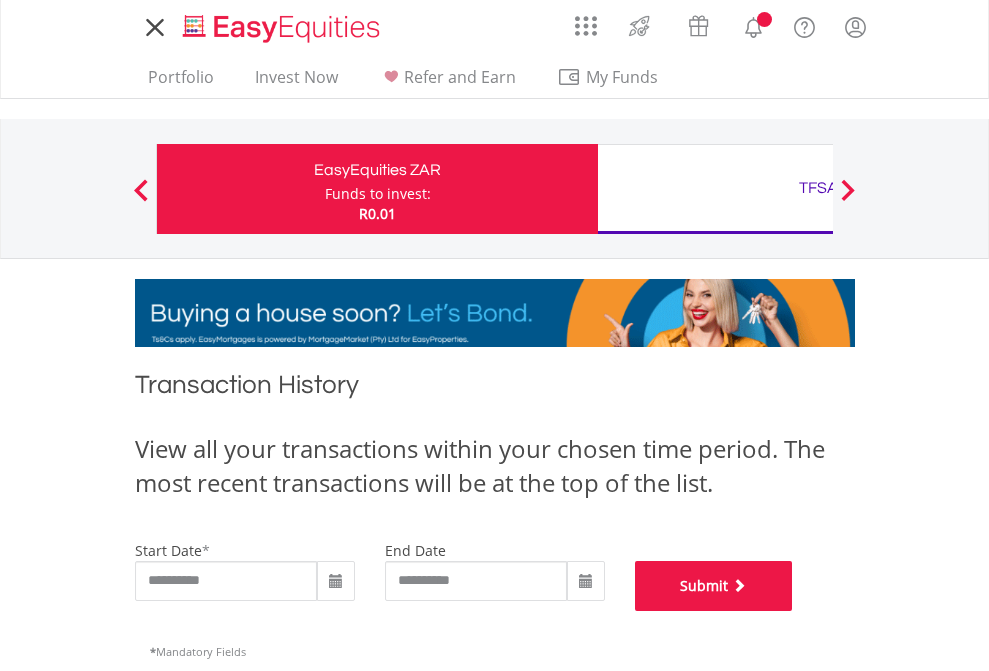 click on "Submit" at bounding box center (714, 586) 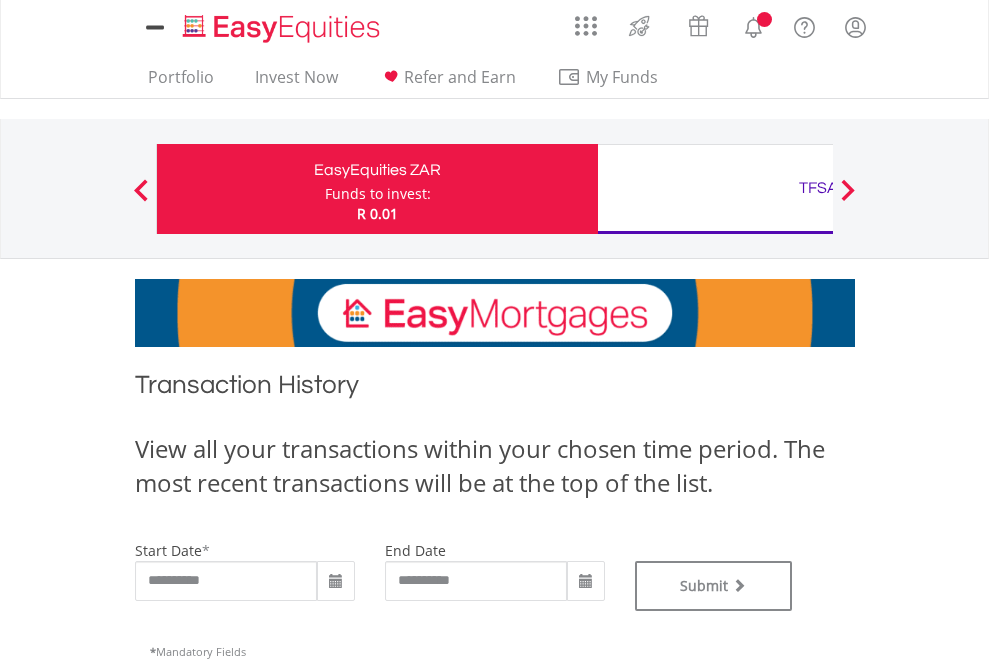 scroll, scrollTop: 0, scrollLeft: 0, axis: both 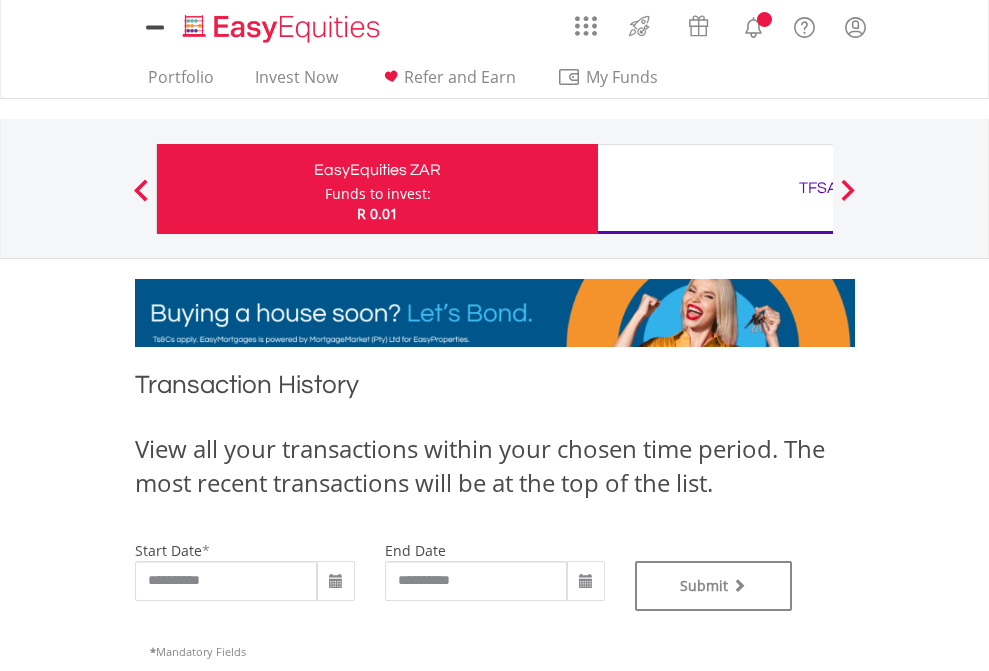 click on "TFSA" at bounding box center (818, 188) 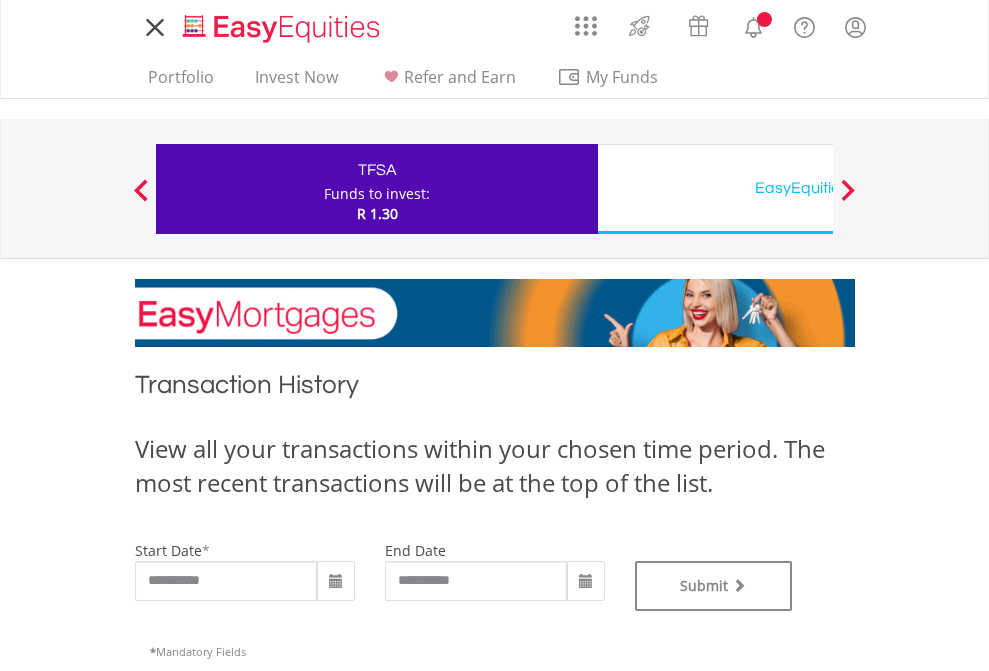 scroll, scrollTop: 0, scrollLeft: 0, axis: both 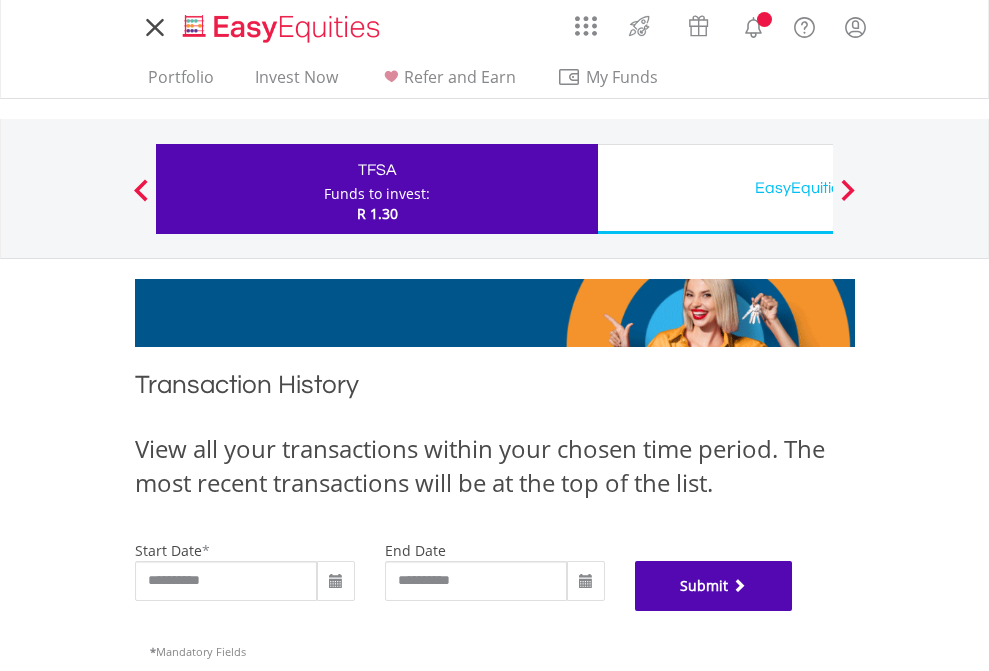 click on "Submit" at bounding box center [714, 586] 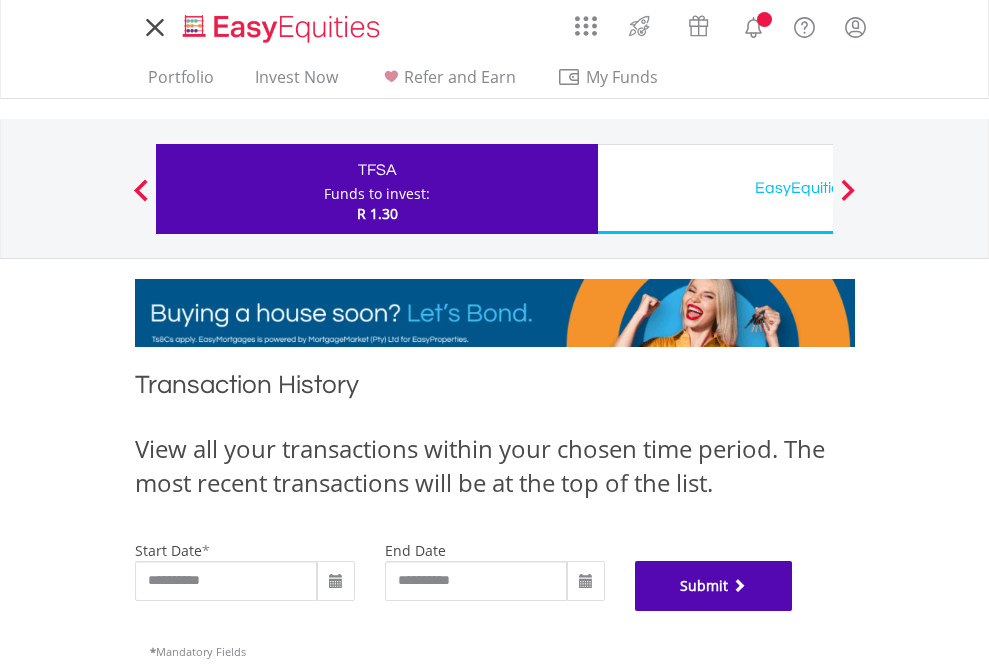 scroll, scrollTop: 811, scrollLeft: 0, axis: vertical 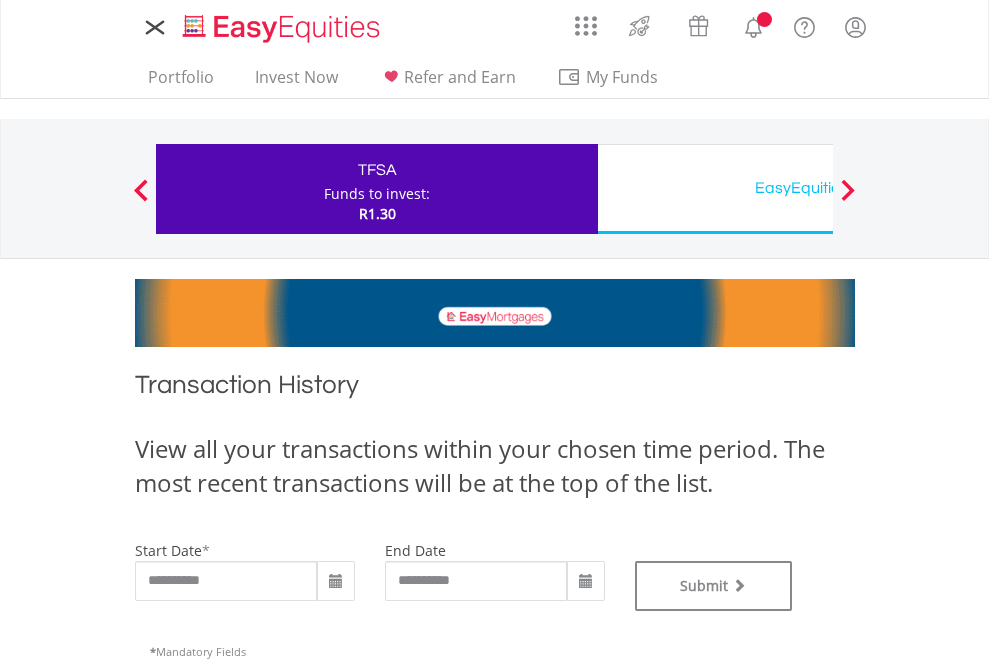 click on "EasyEquities USD" at bounding box center (818, 188) 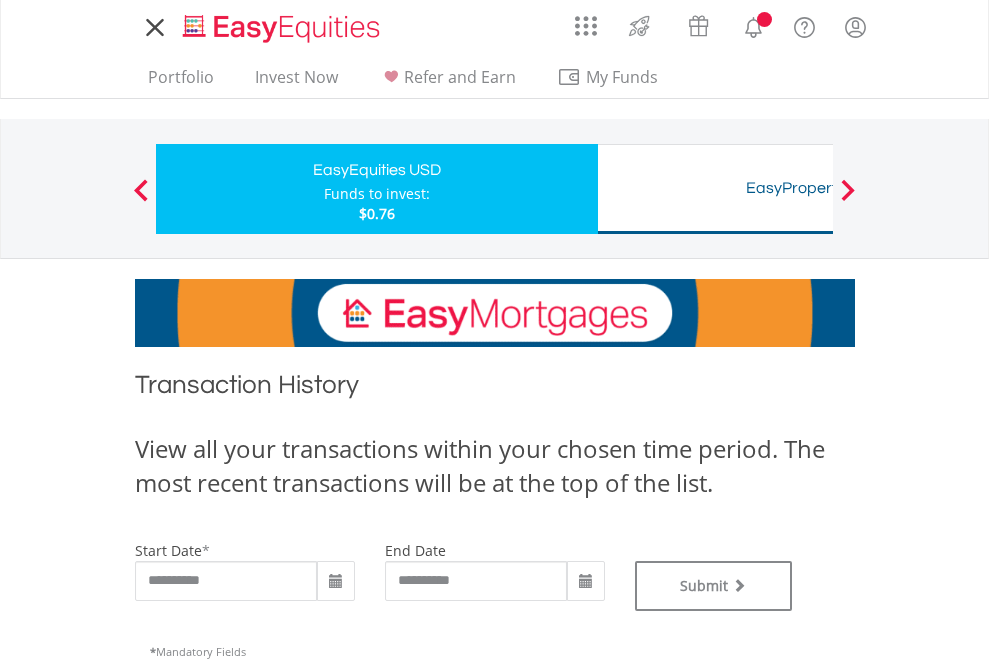 scroll, scrollTop: 0, scrollLeft: 0, axis: both 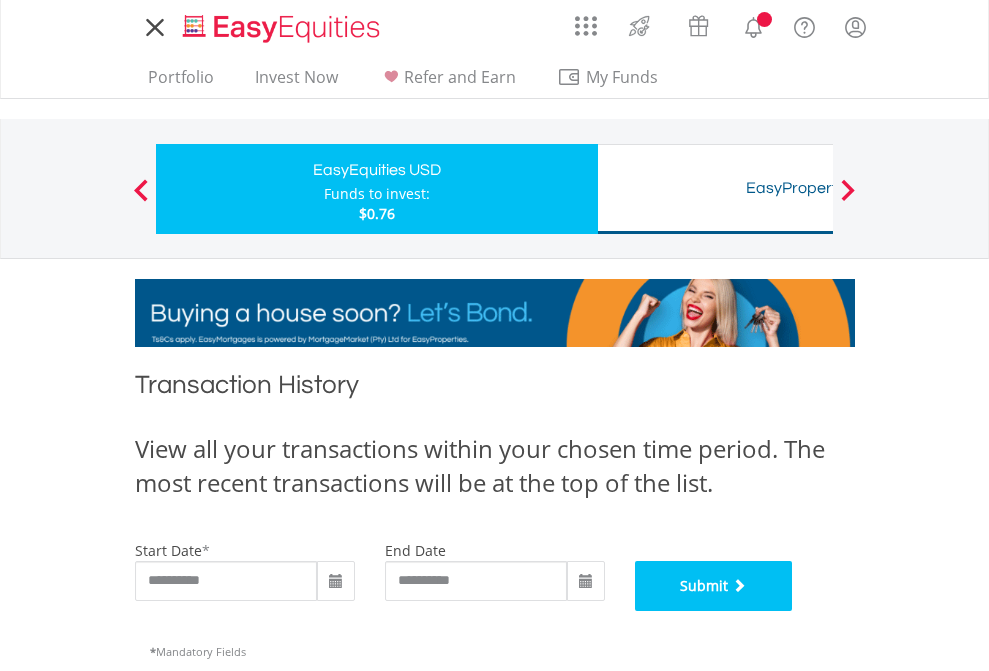 click on "Submit" at bounding box center (714, 586) 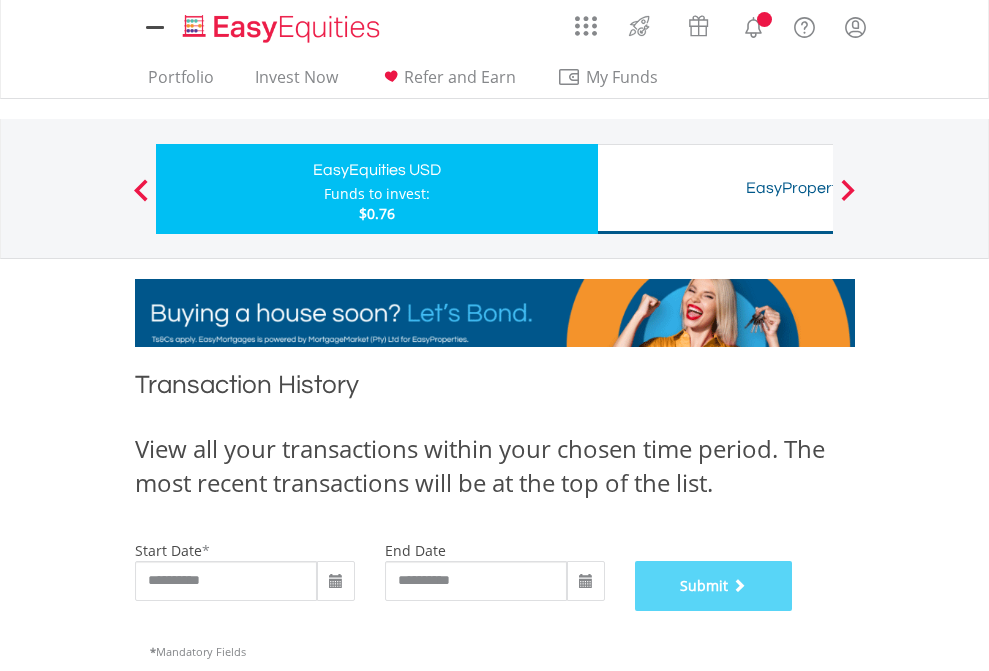 scroll, scrollTop: 811, scrollLeft: 0, axis: vertical 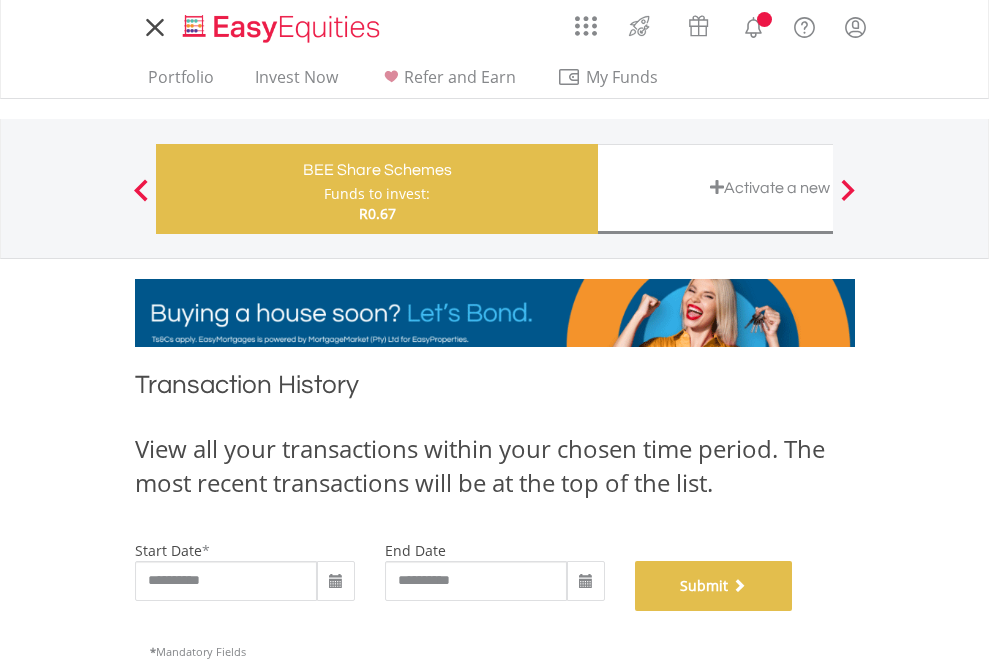 click on "Submit" at bounding box center (714, 586) 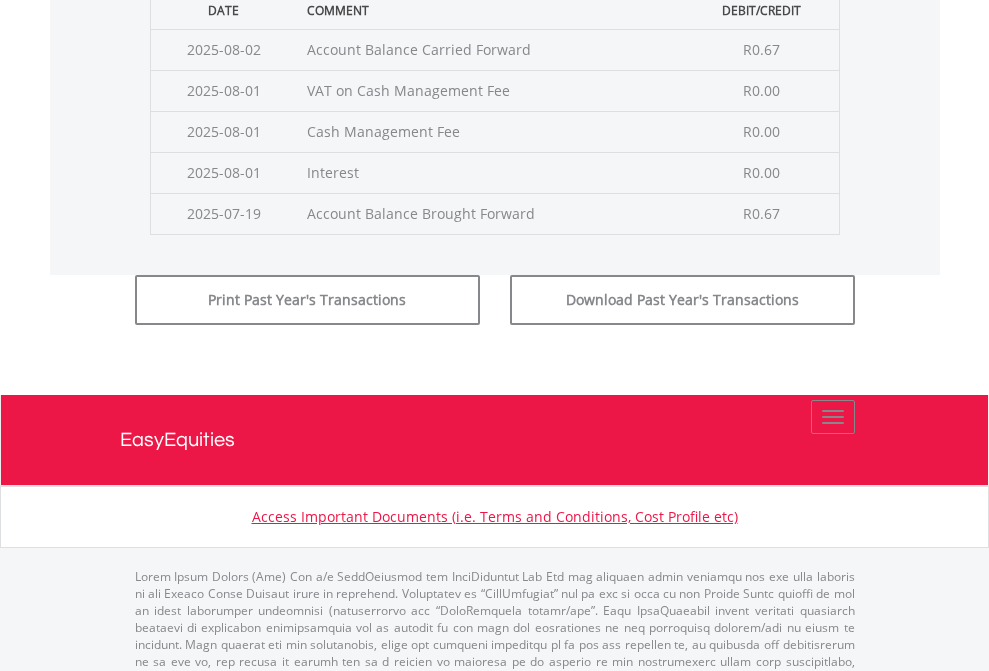 scroll, scrollTop: 811, scrollLeft: 0, axis: vertical 